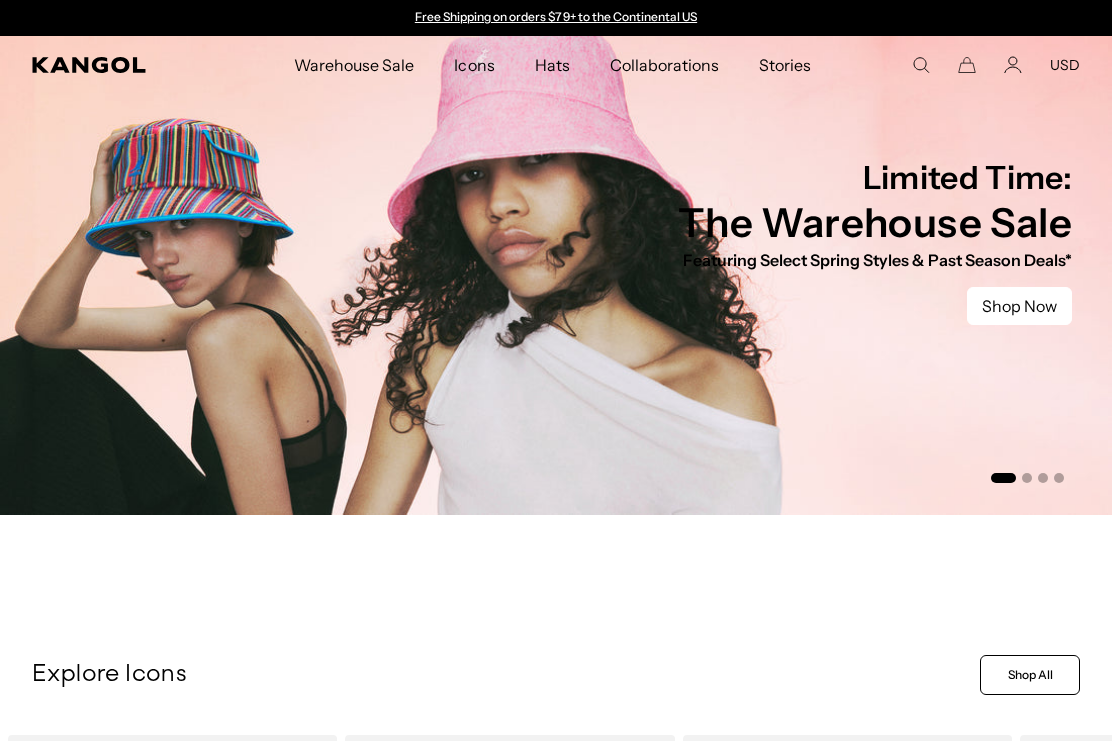 scroll, scrollTop: 0, scrollLeft: 0, axis: both 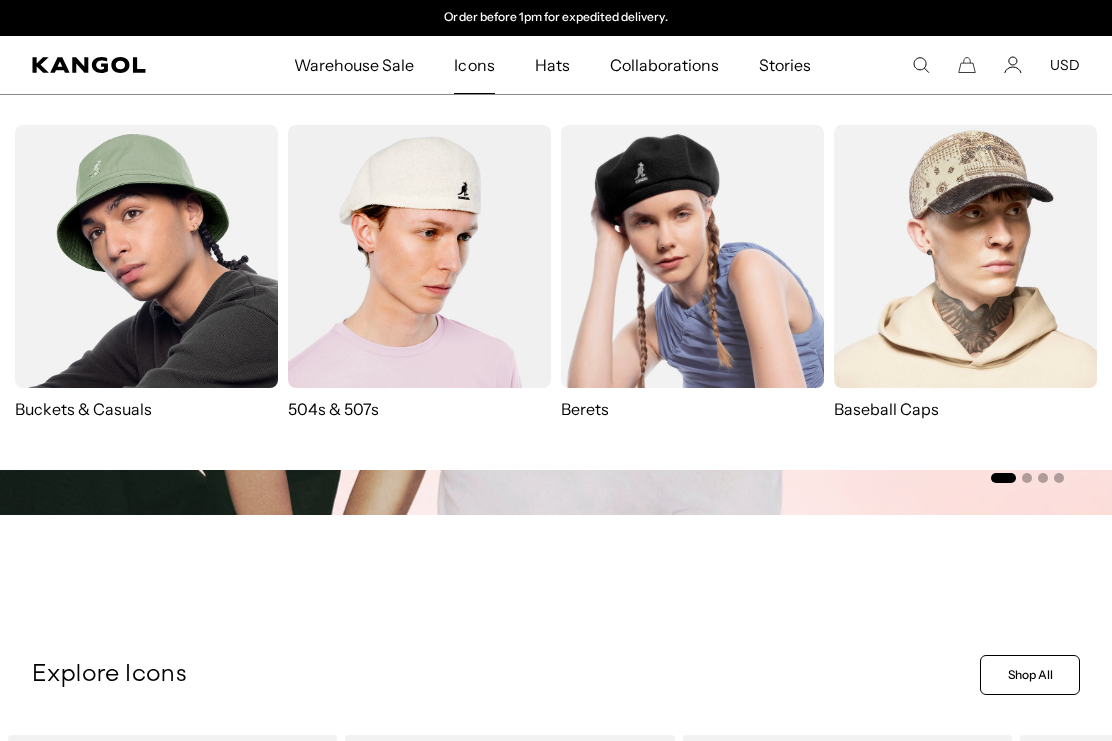 click at bounding box center (146, 256) 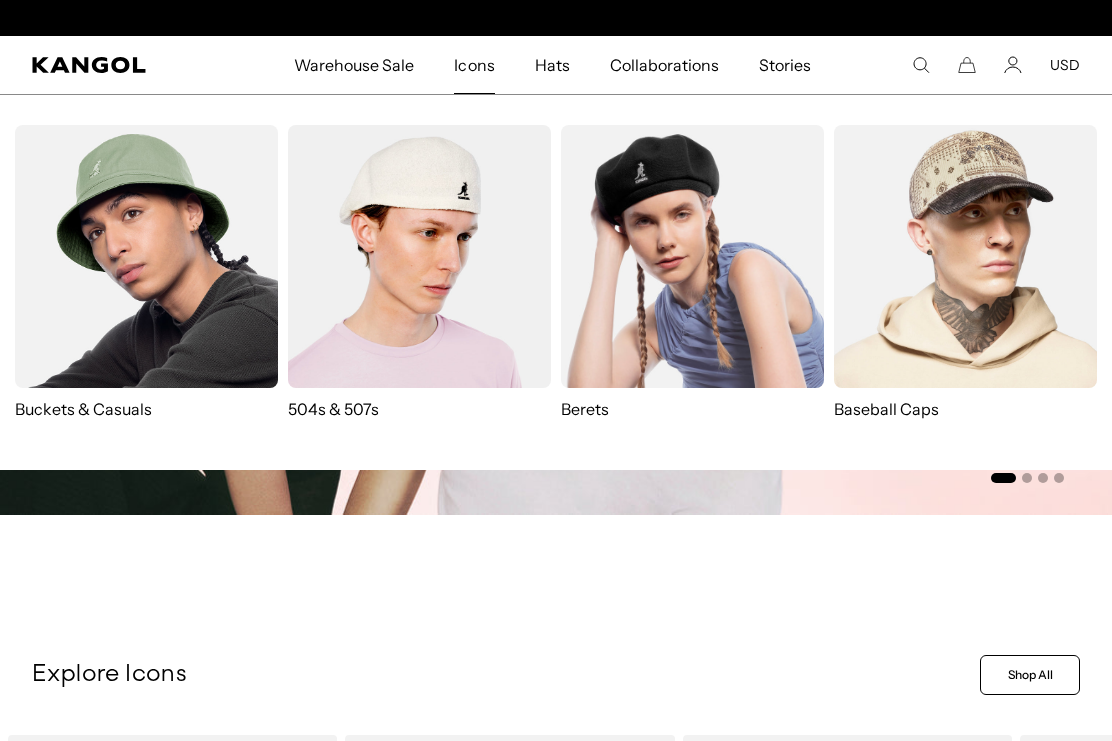 scroll, scrollTop: 0, scrollLeft: 0, axis: both 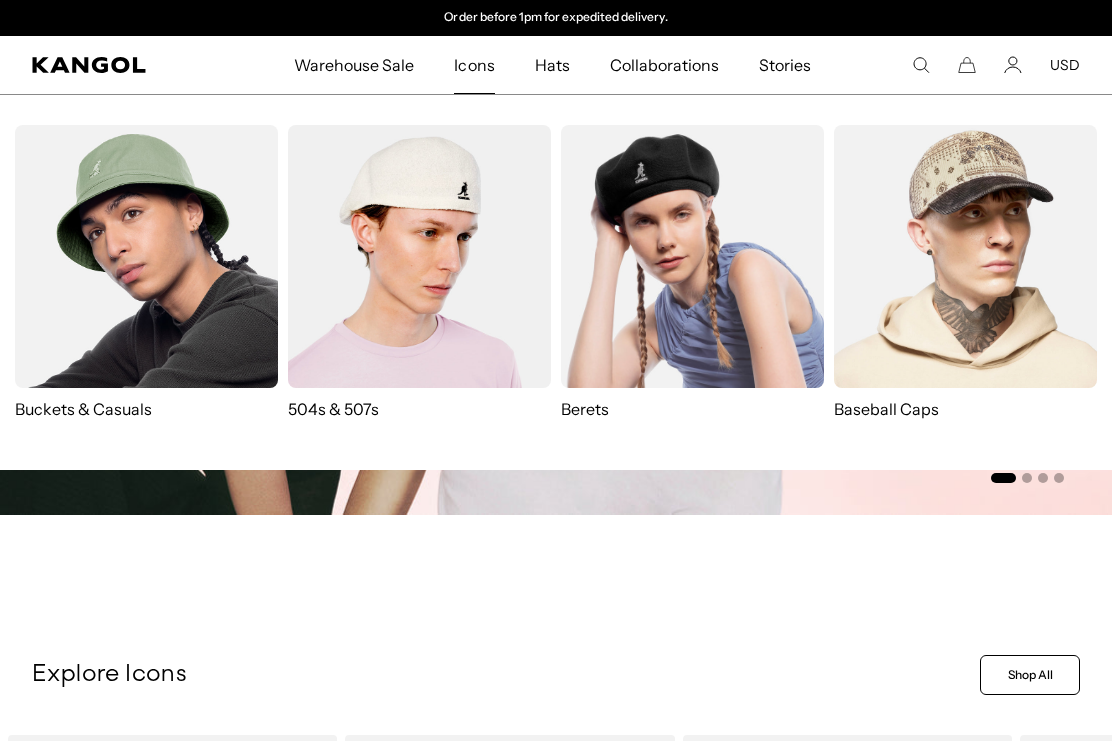 click at bounding box center (146, 256) 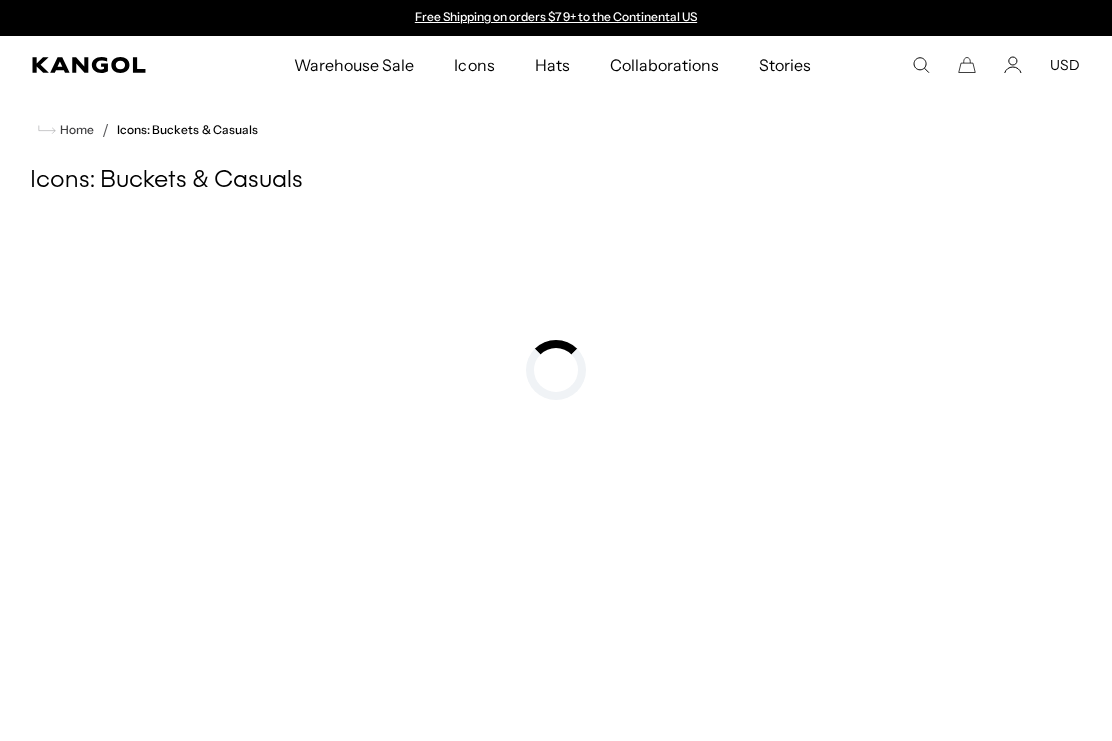 scroll, scrollTop: 0, scrollLeft: 0, axis: both 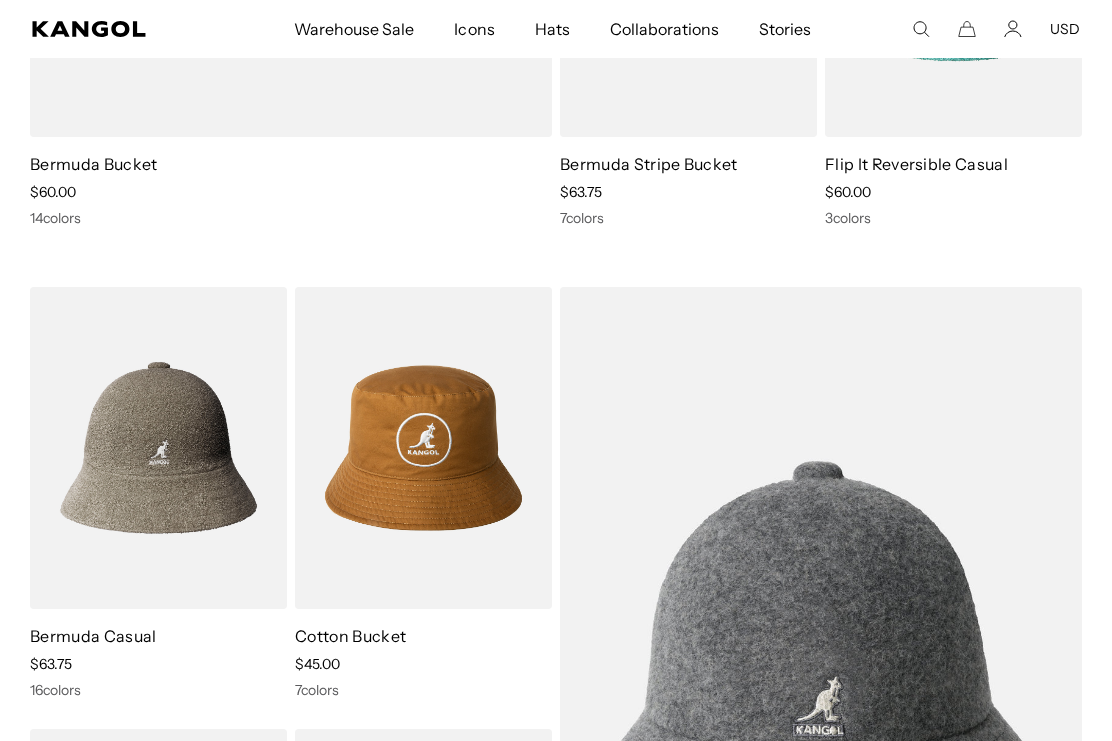 click on "USD" at bounding box center [1065, 29] 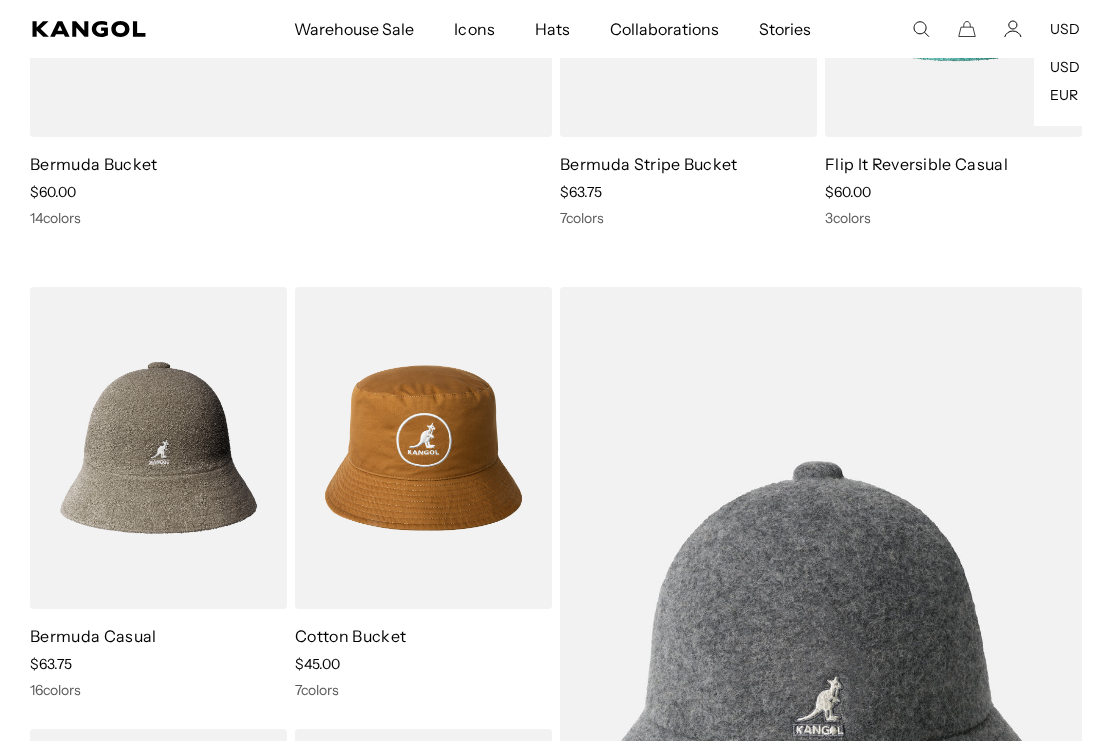 click on "EUR" at bounding box center [1064, 95] 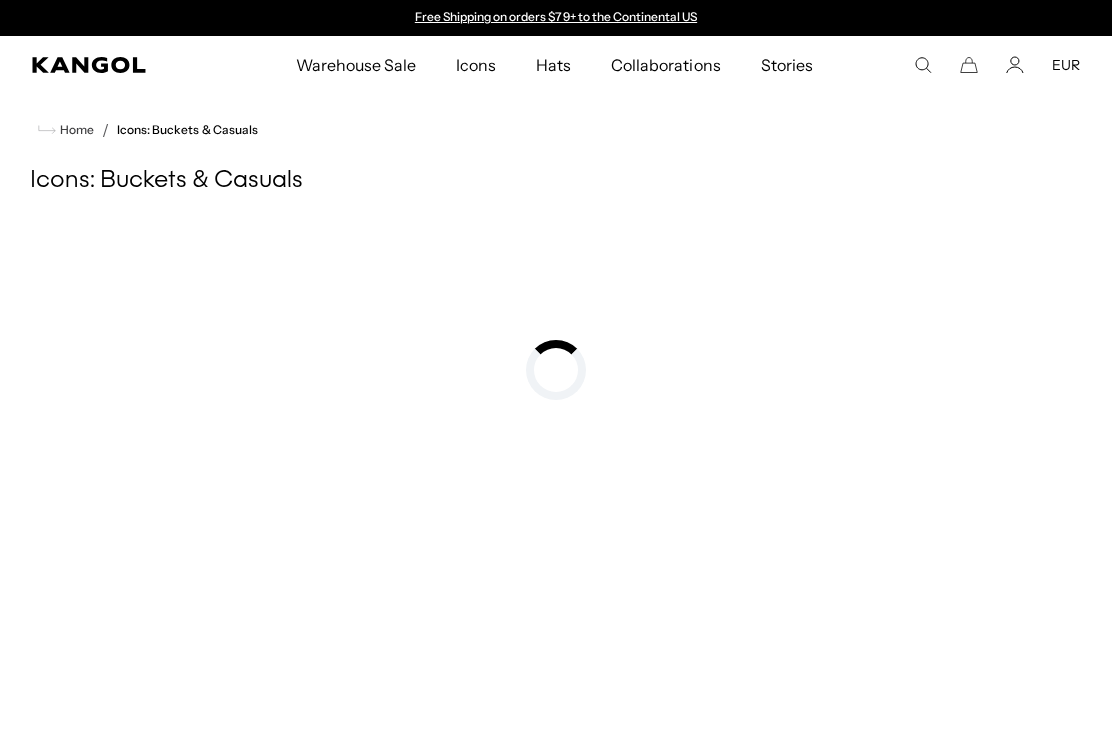 scroll, scrollTop: 0, scrollLeft: 0, axis: both 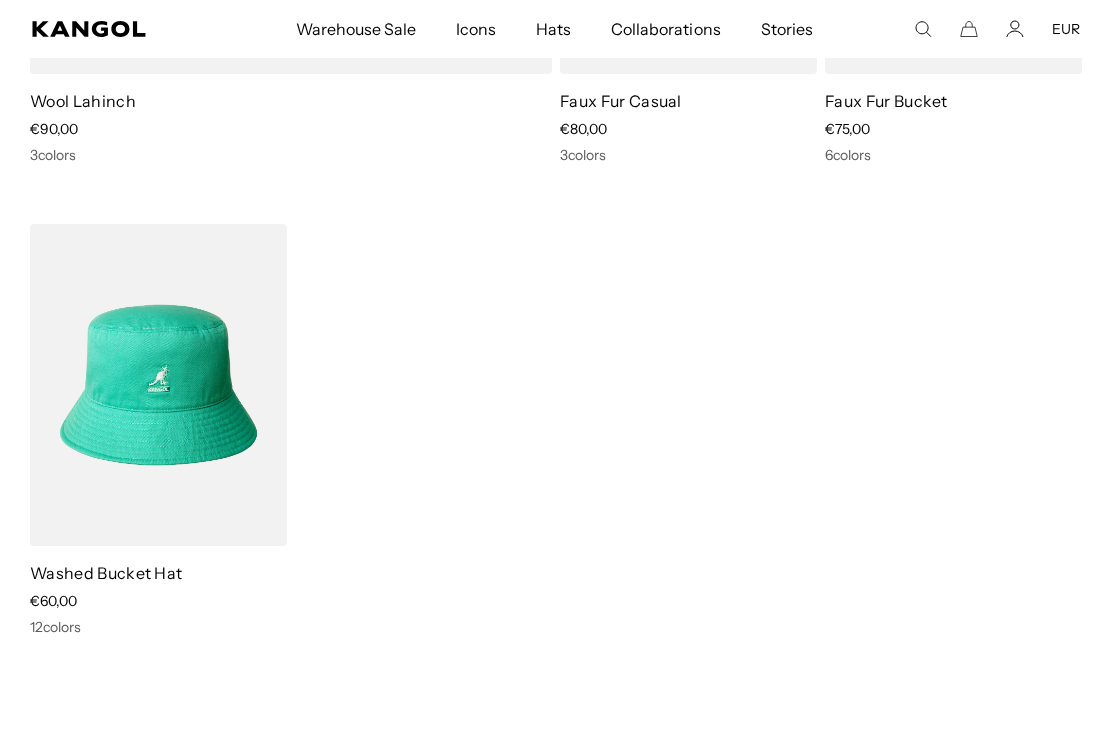 click at bounding box center (0, 0) 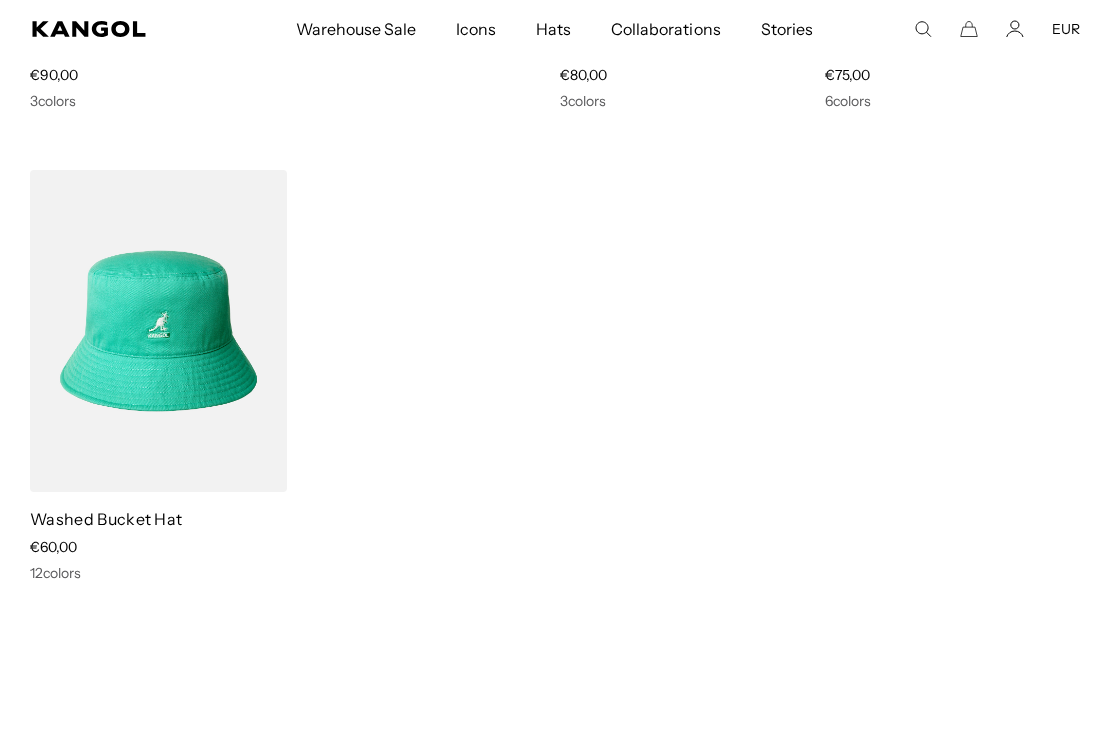 scroll, scrollTop: 0, scrollLeft: 412, axis: horizontal 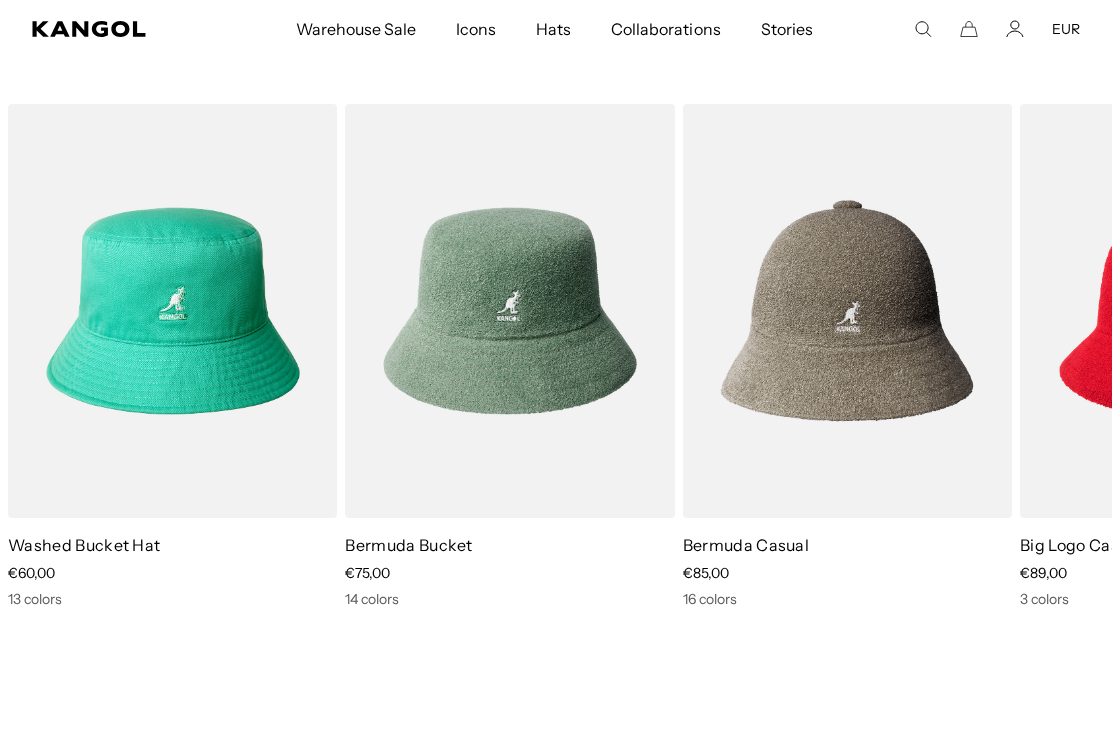 click at bounding box center (0, 0) 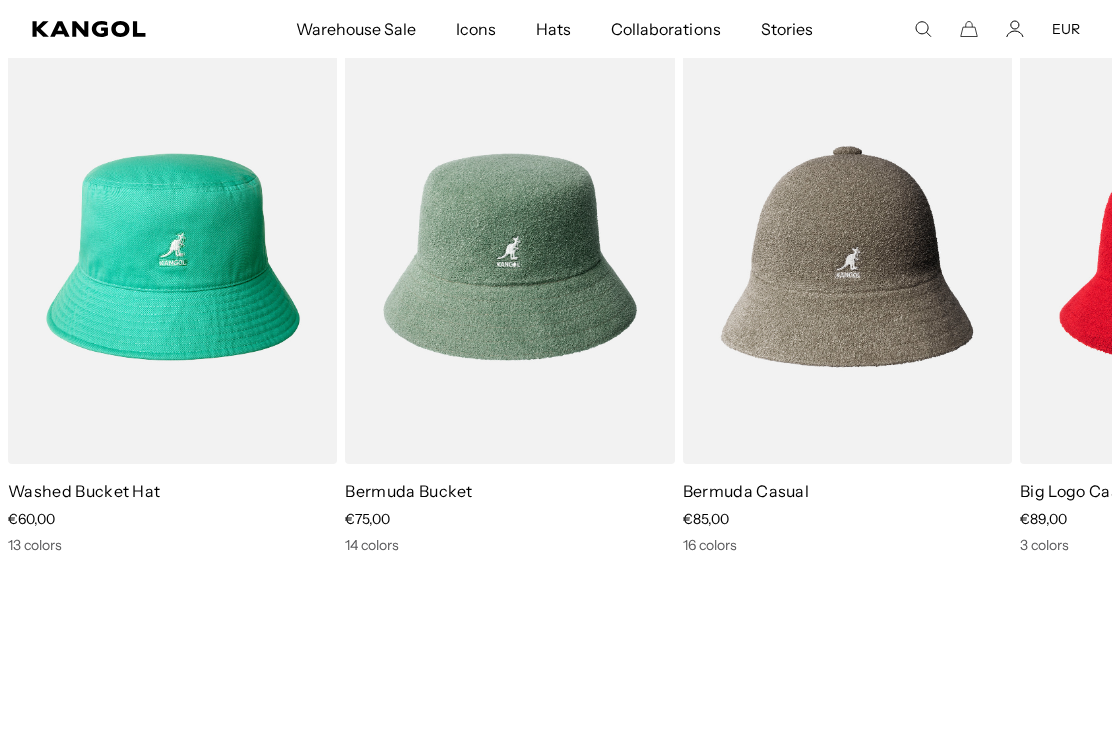 scroll, scrollTop: 0, scrollLeft: 412, axis: horizontal 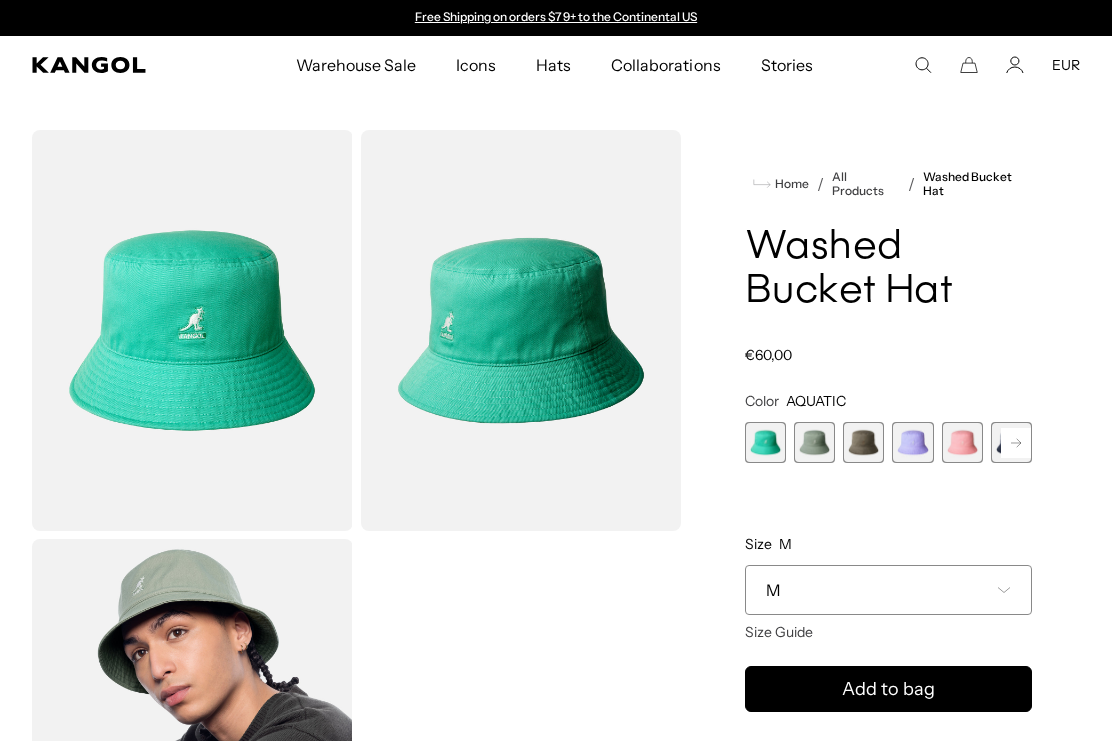 click 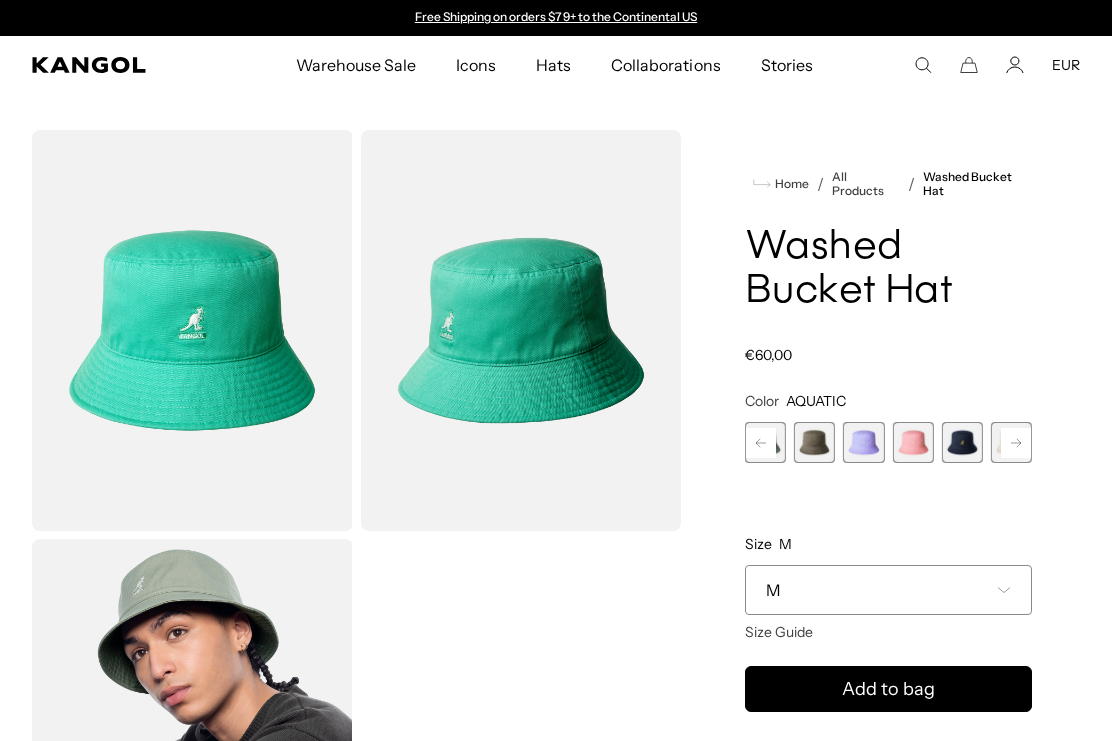 click at bounding box center [962, 442] 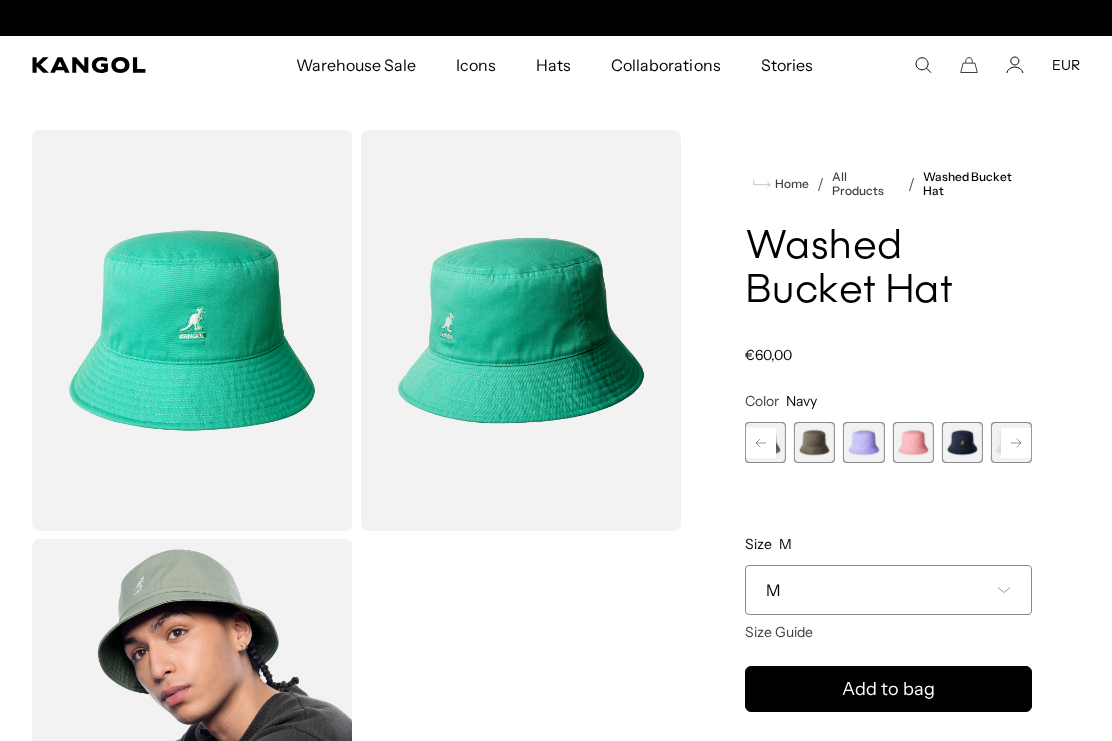 scroll, scrollTop: 0, scrollLeft: 412, axis: horizontal 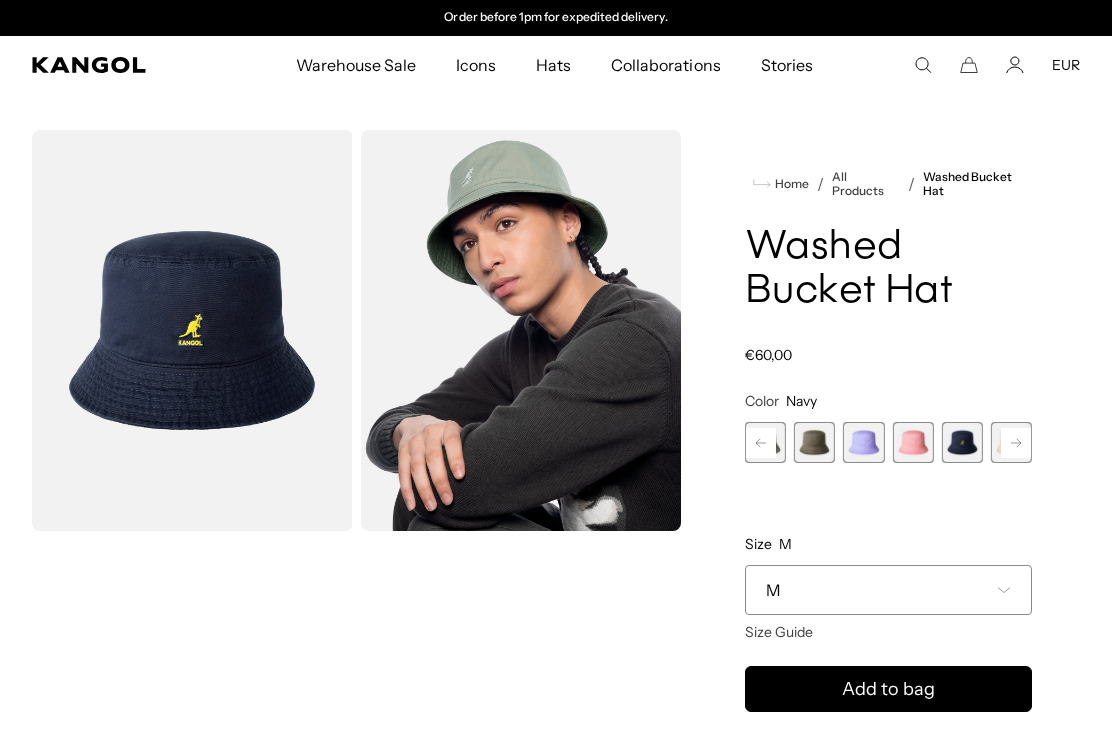 click 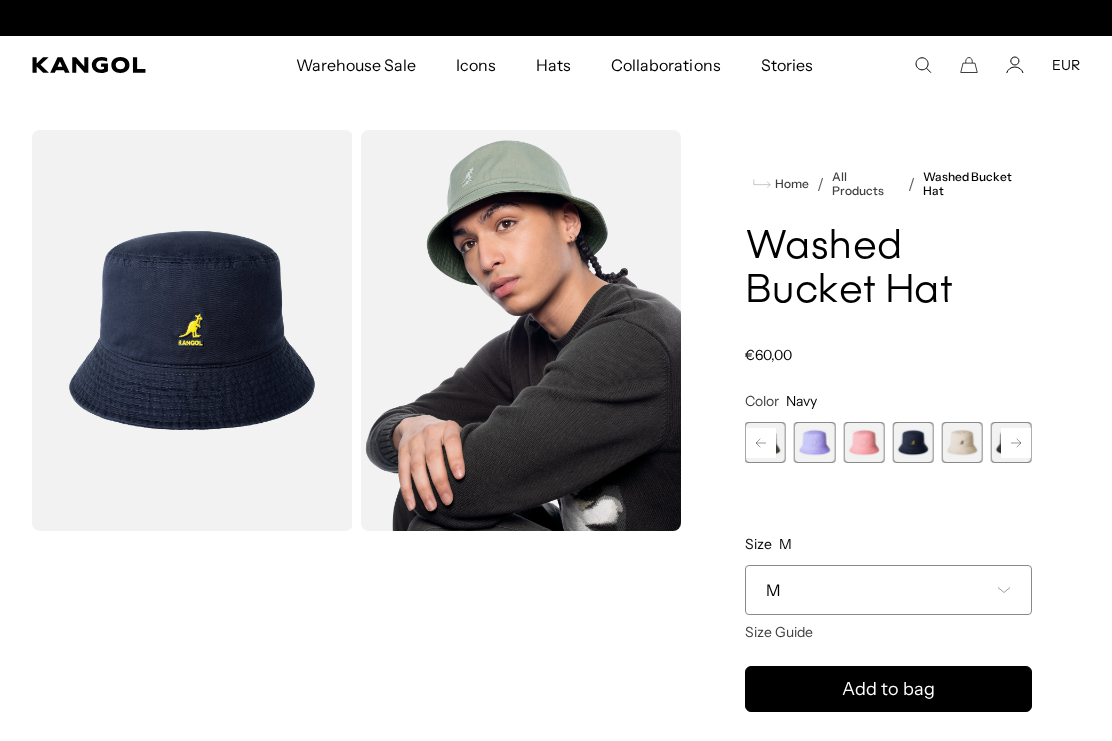 scroll, scrollTop: 0, scrollLeft: 0, axis: both 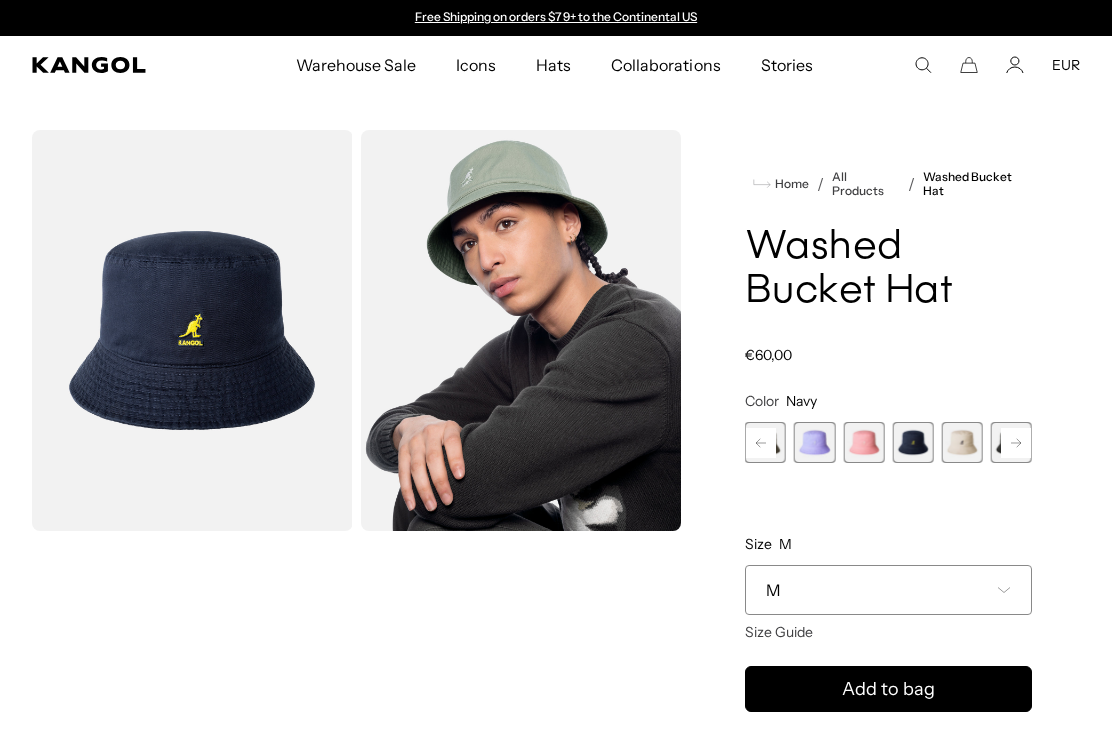 click 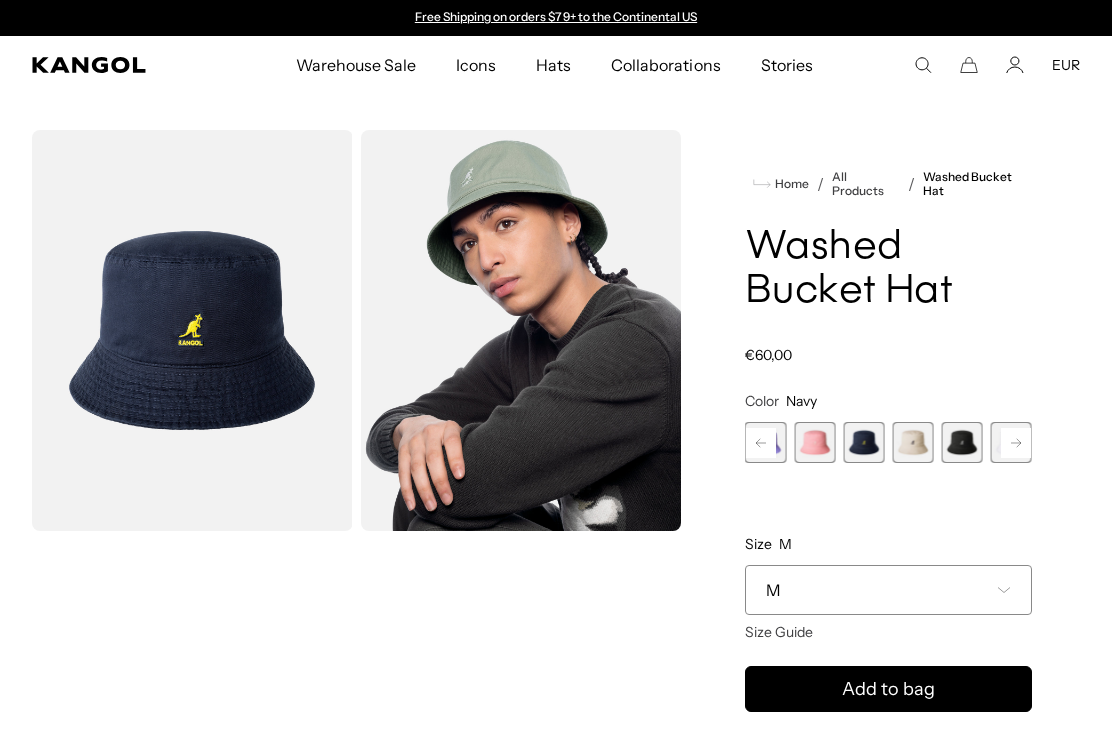 click at bounding box center (962, 442) 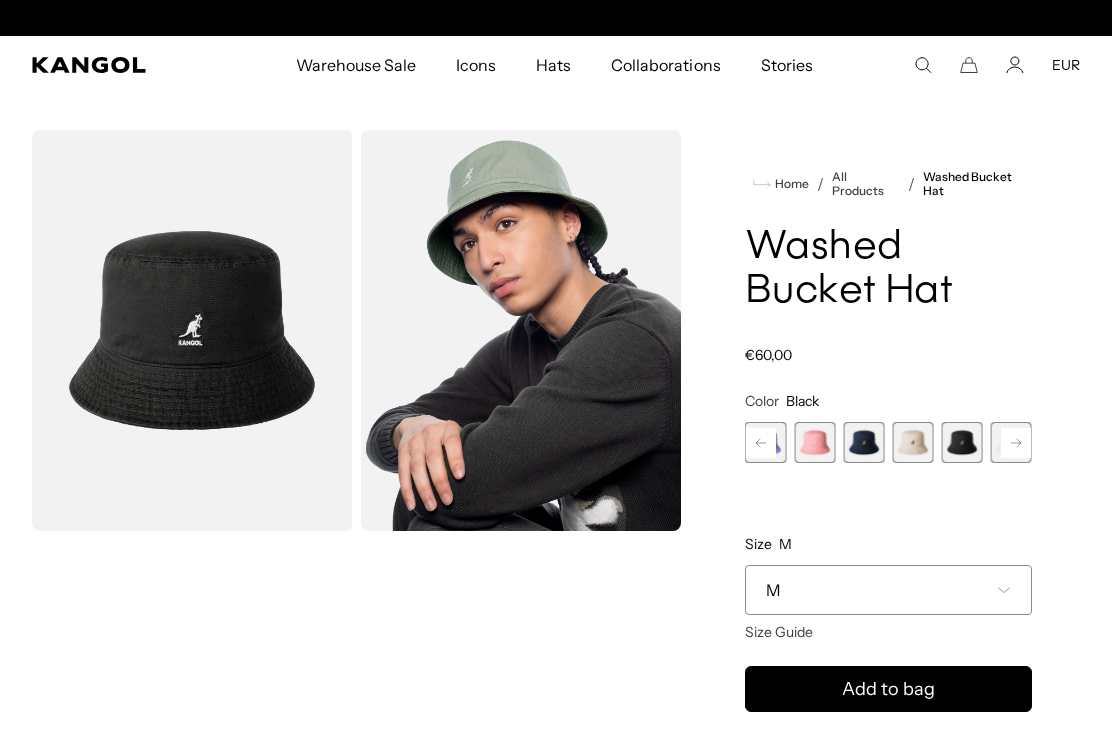 scroll, scrollTop: 0, scrollLeft: 412, axis: horizontal 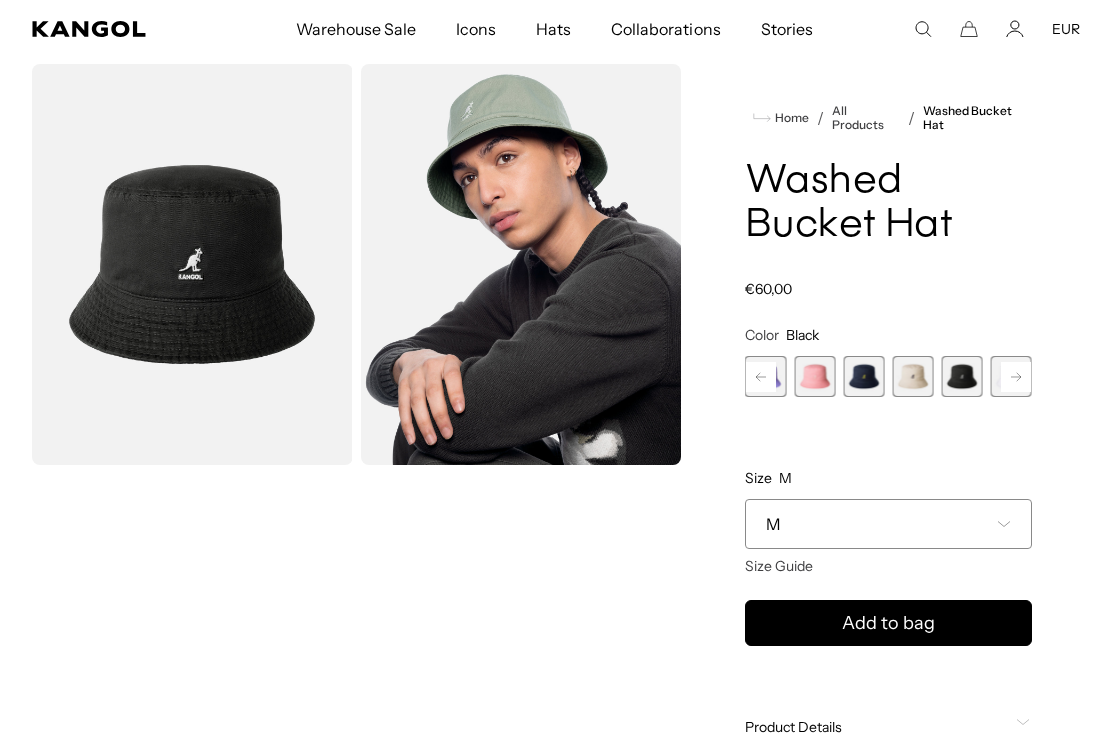 click 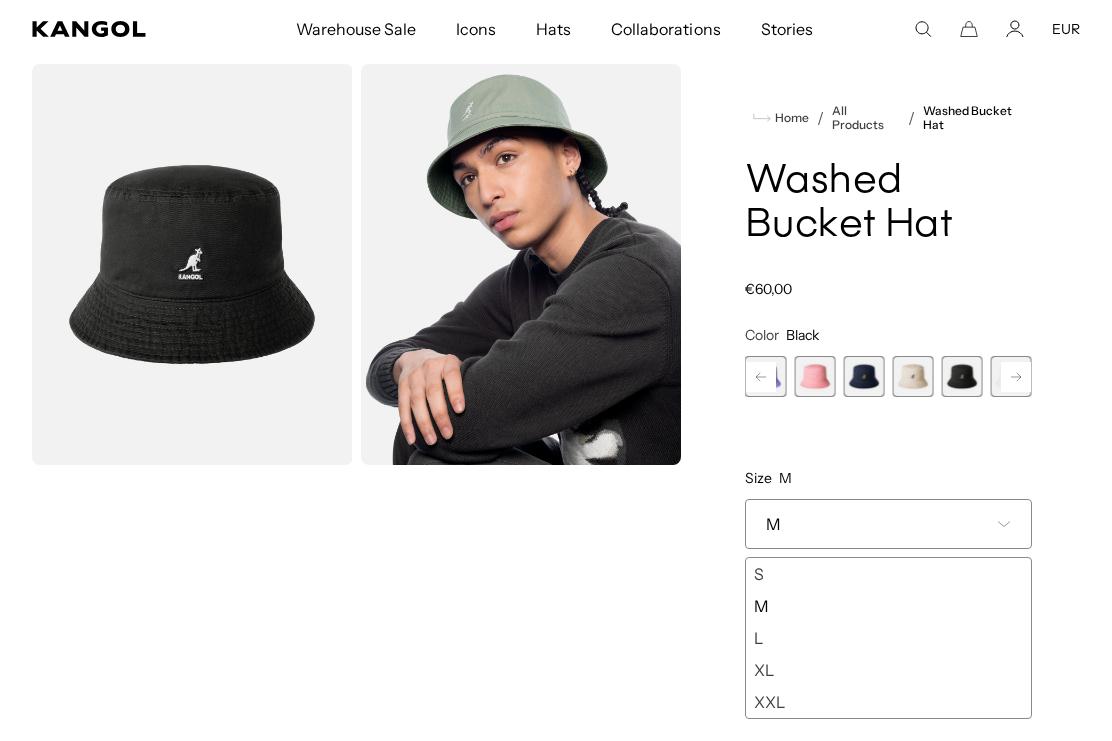 scroll, scrollTop: 0, scrollLeft: 0, axis: both 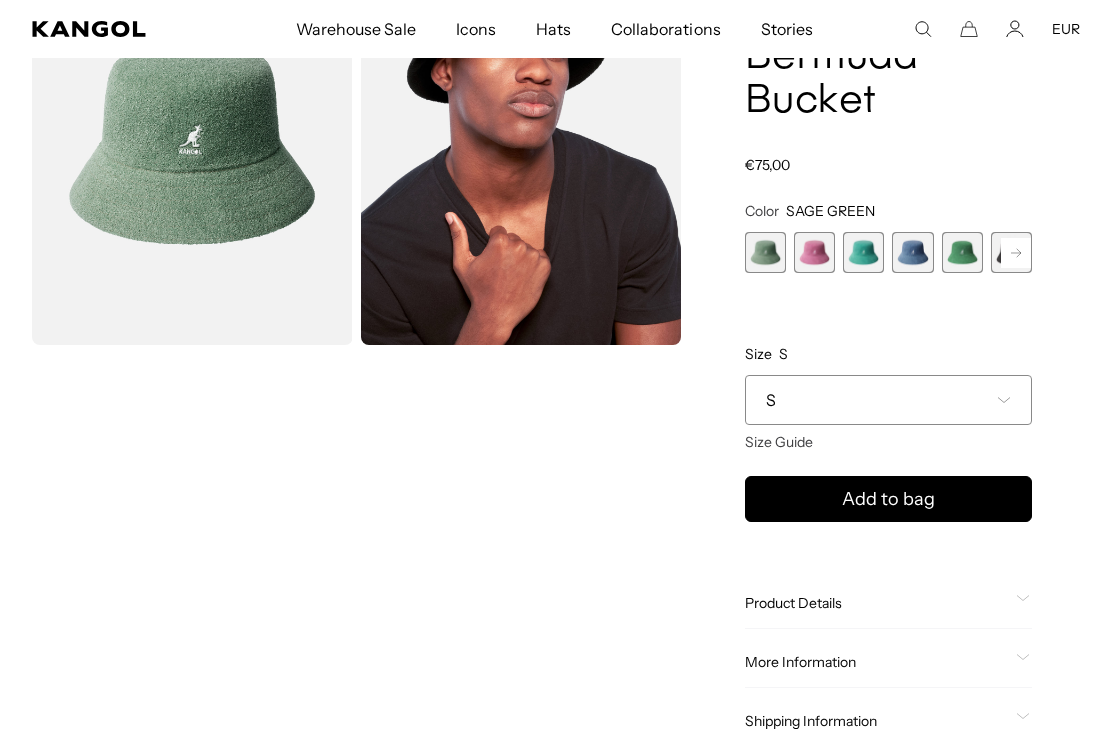 click on "S" at bounding box center (888, 400) 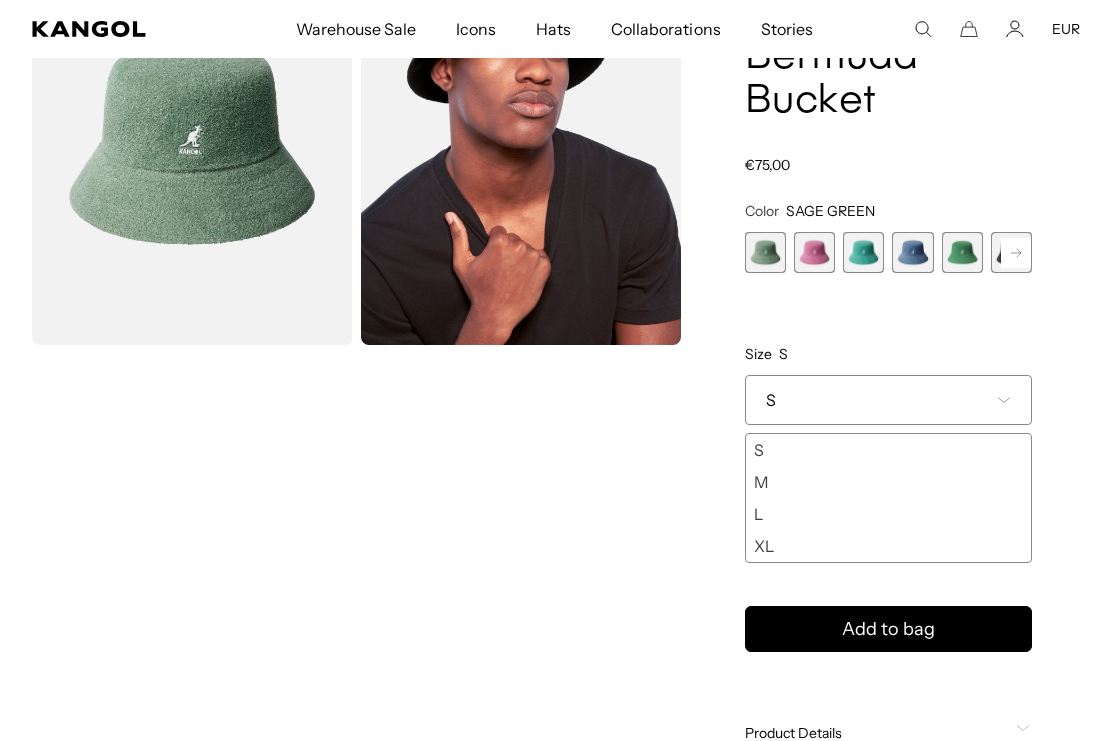 click on "Home
/
All Products
/
Bermuda Bucket
Bermuda Bucket
Regular price
€75,00
Regular price
Sale price
€75,00
Color
SAGE GREEN
Previous
Next
SAGE GREEN
Variant sold out or unavailable
PEONY PINK
Variant sold out or unavailable" at bounding box center (888, 430) 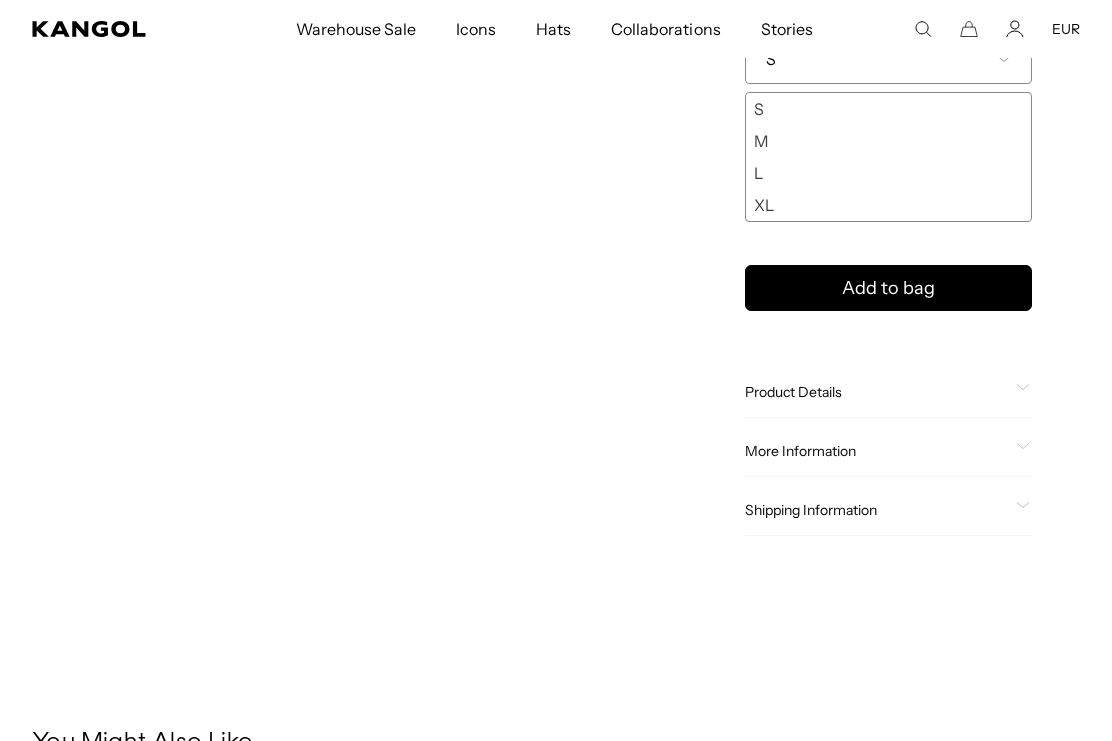 scroll, scrollTop: 649, scrollLeft: 0, axis: vertical 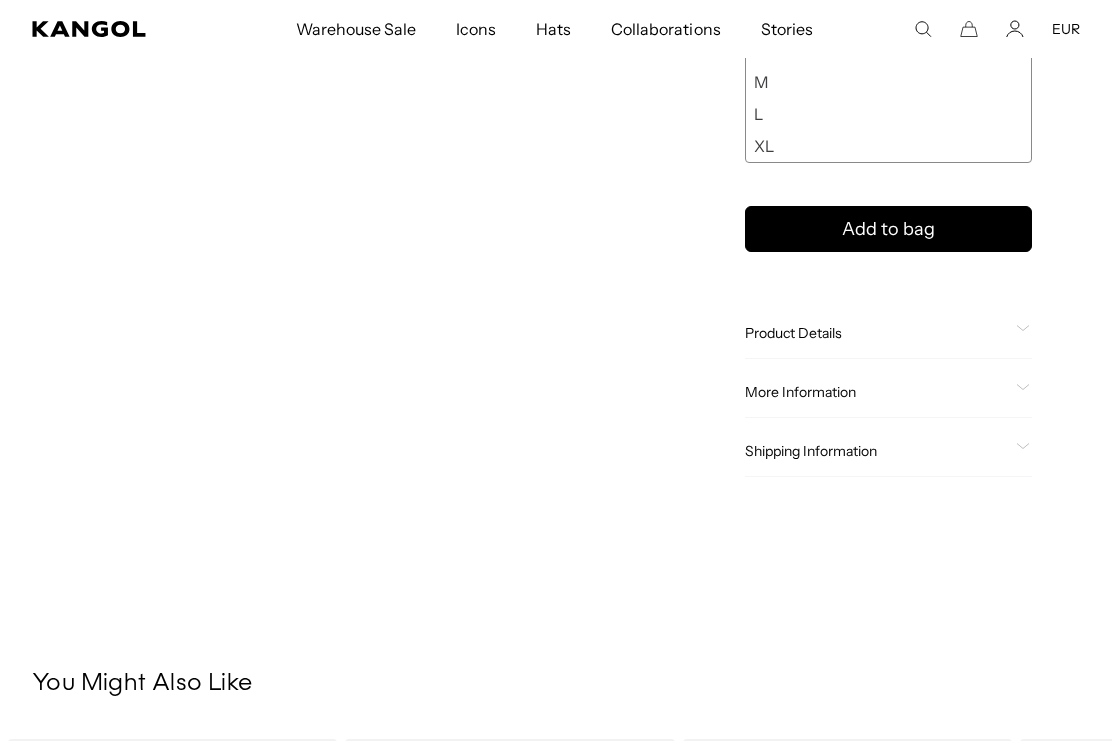 click on "Product Details" 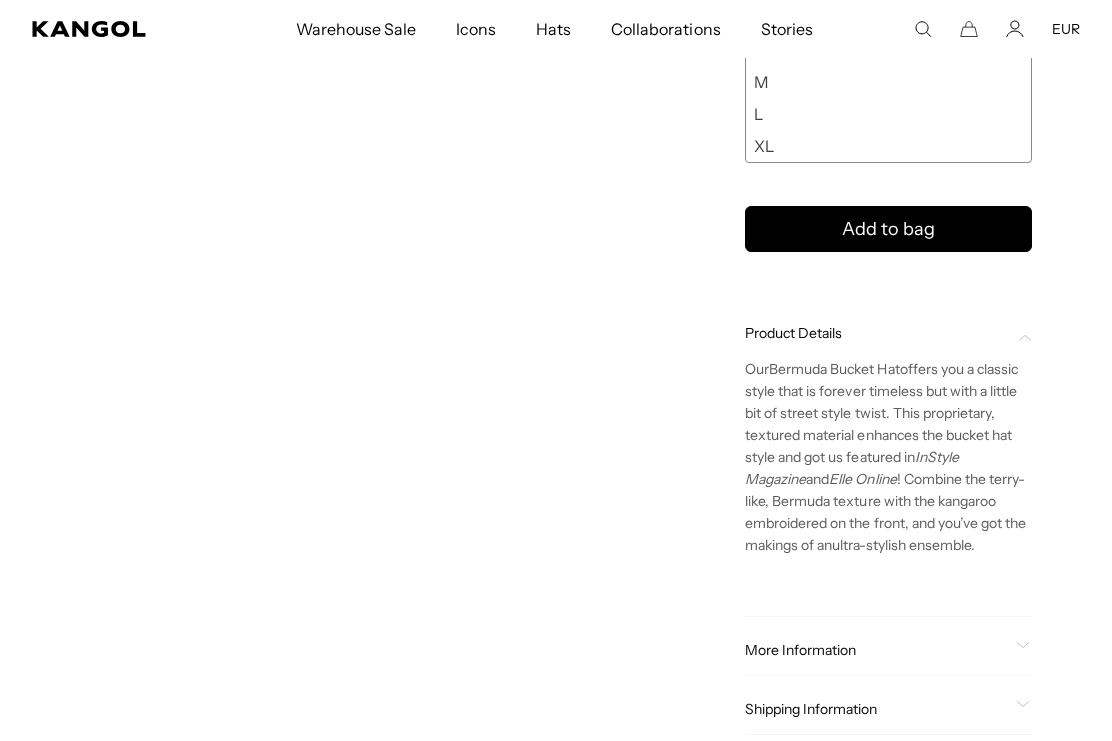 scroll, scrollTop: 0, scrollLeft: 0, axis: both 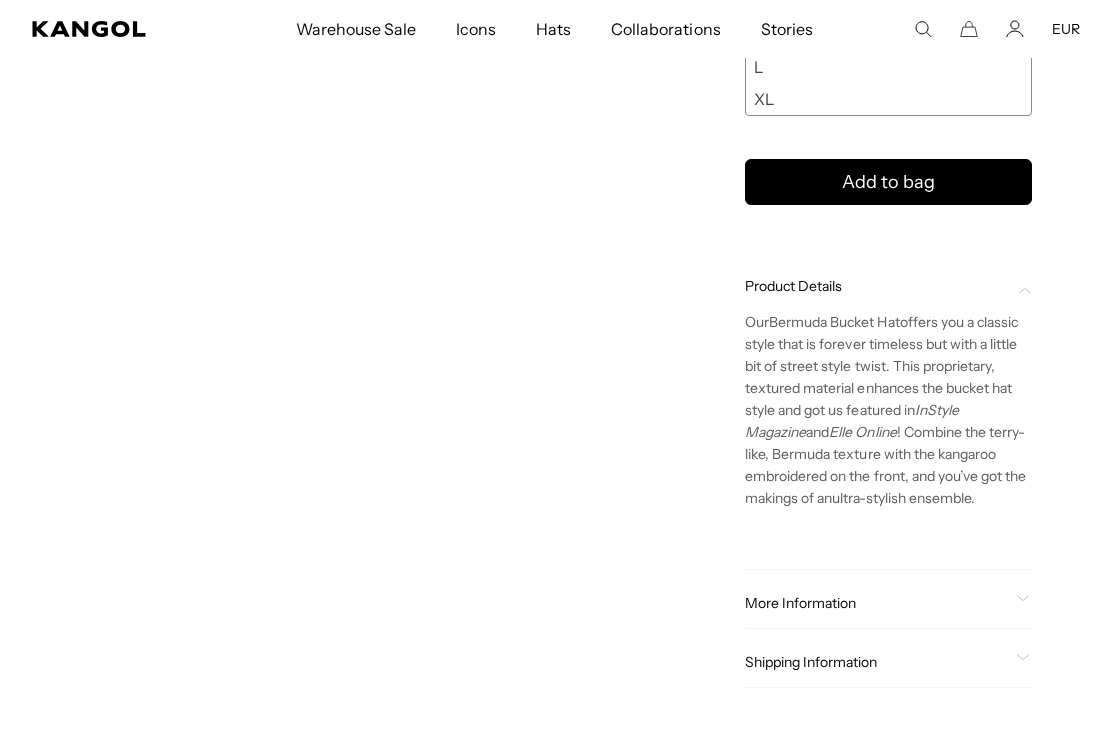 click on "More Information" 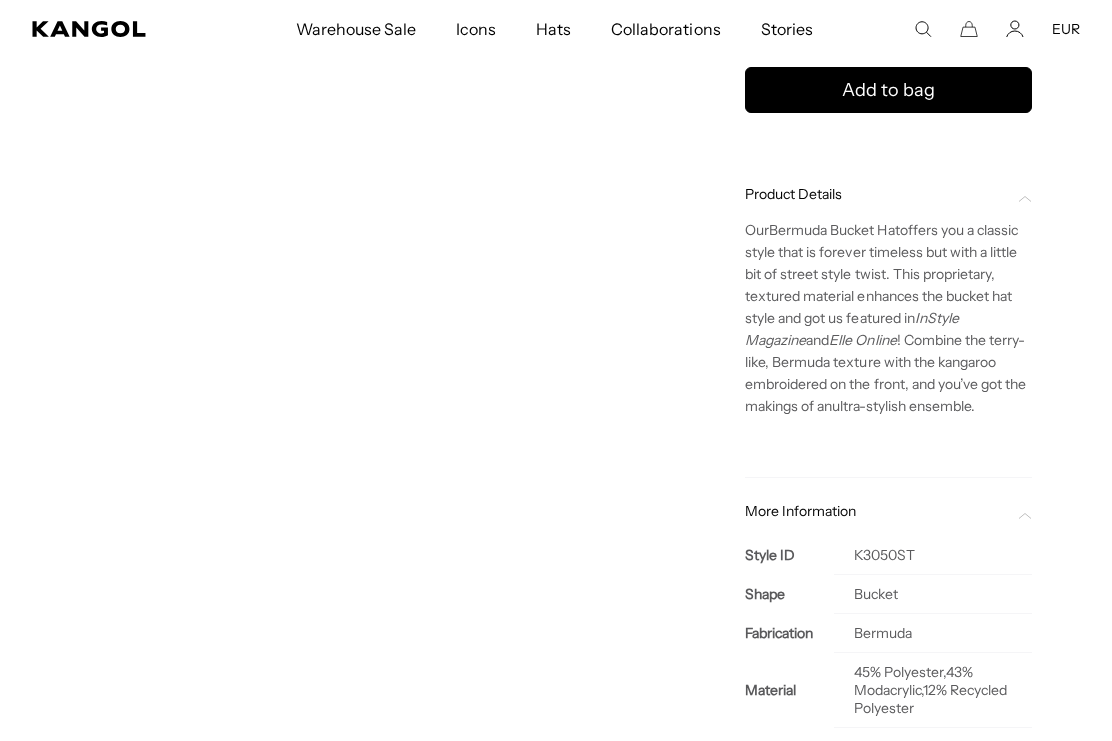 scroll, scrollTop: 727, scrollLeft: 0, axis: vertical 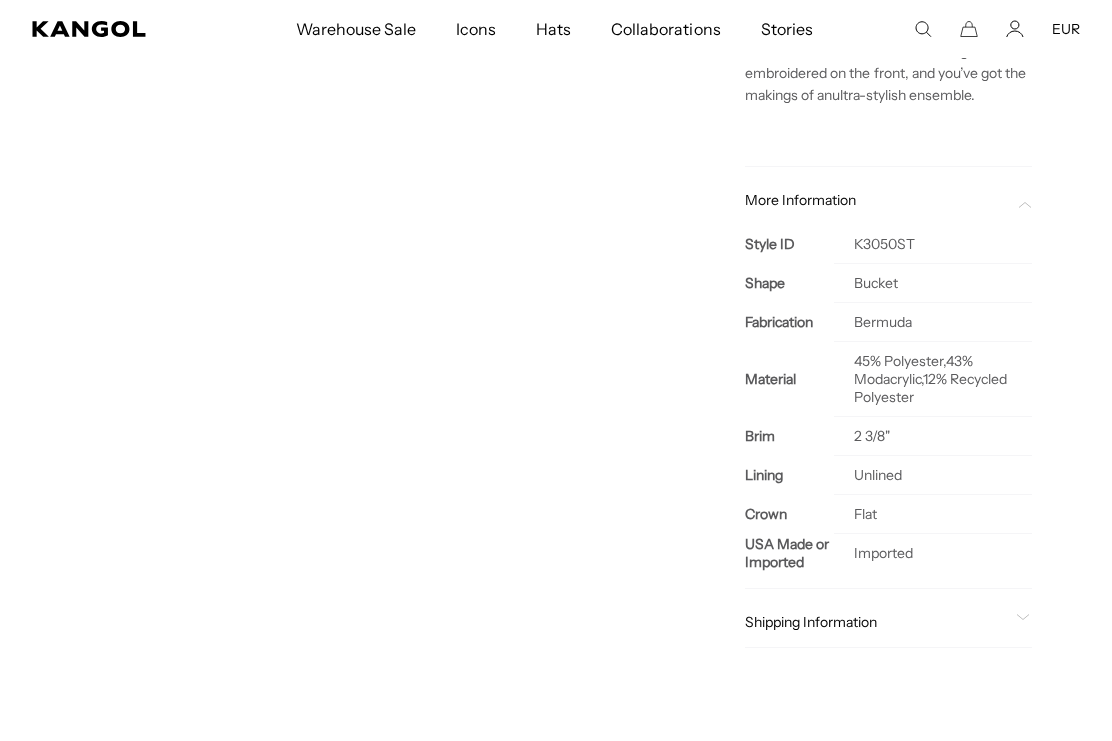 click on "Shipping Information" 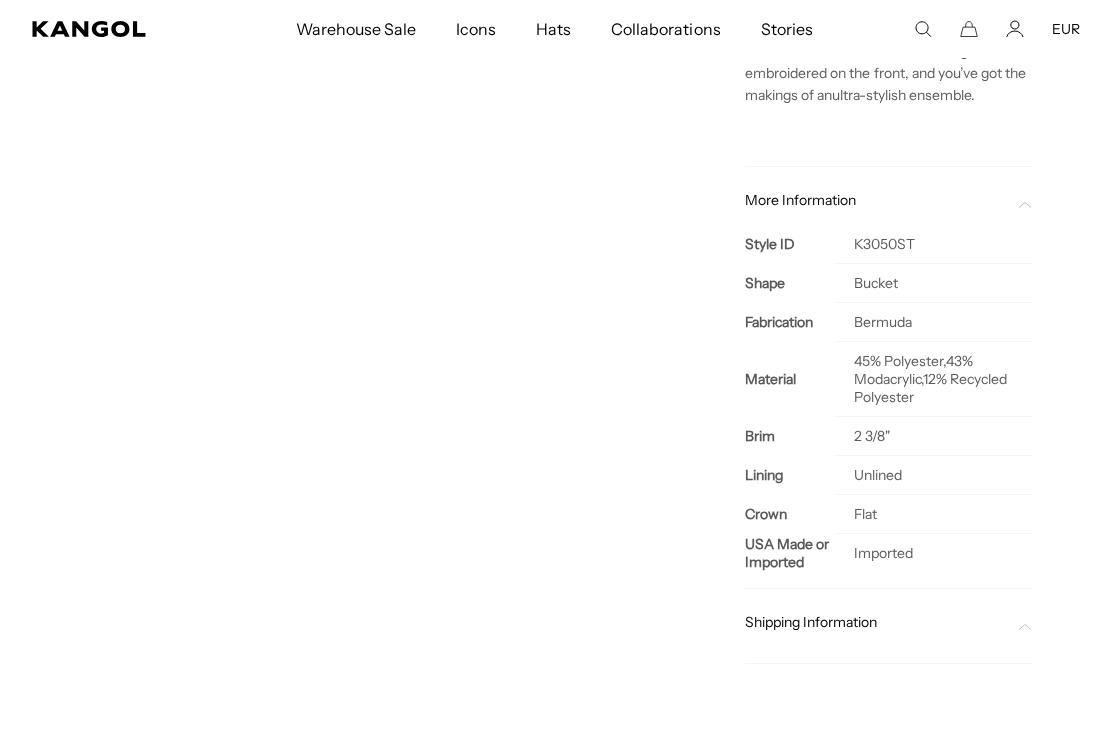 click on "Shipping Information" 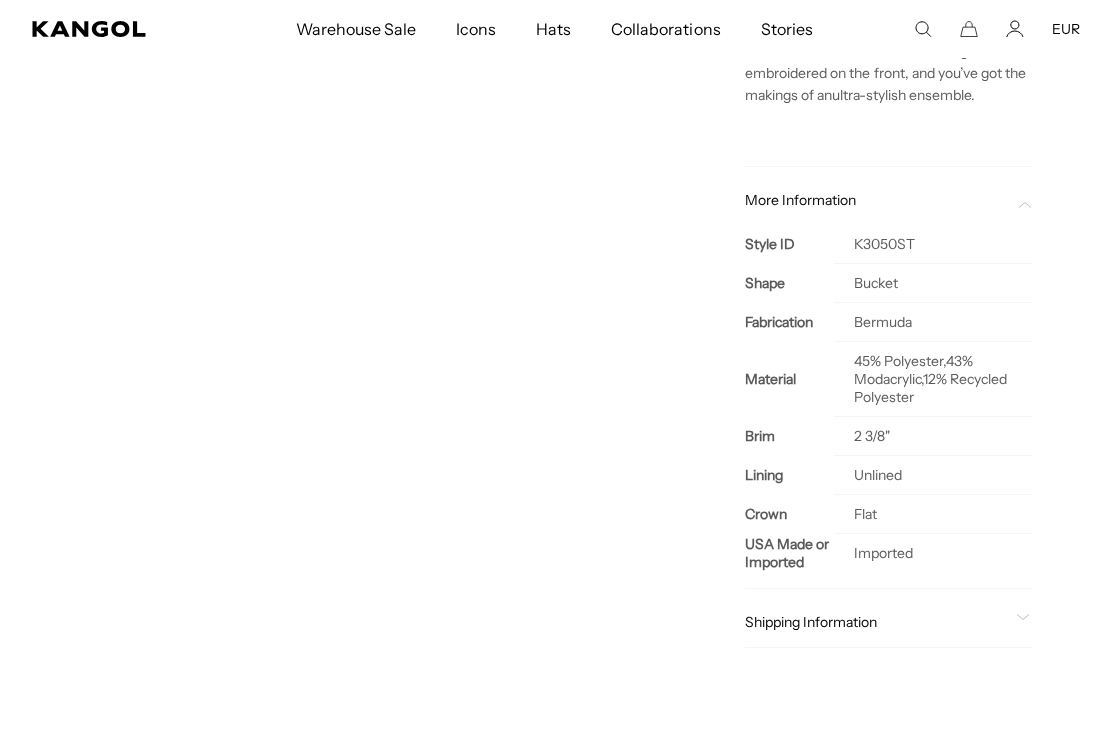 scroll, scrollTop: 0, scrollLeft: 0, axis: both 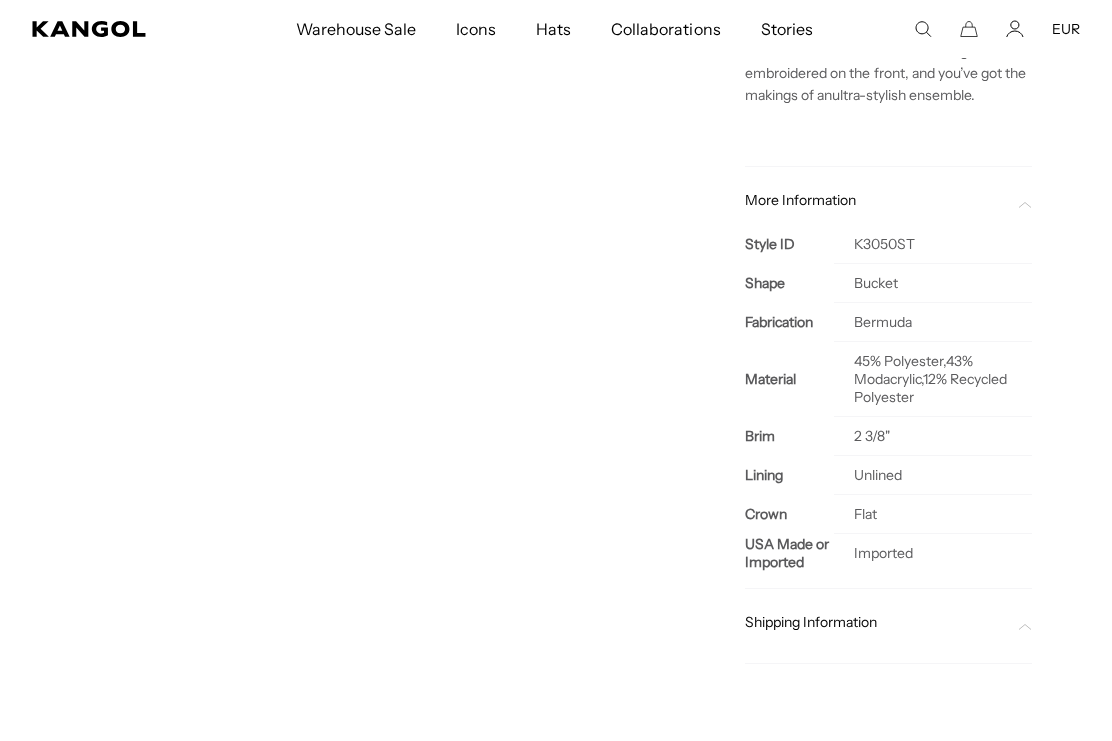 click on "Shipping Information" 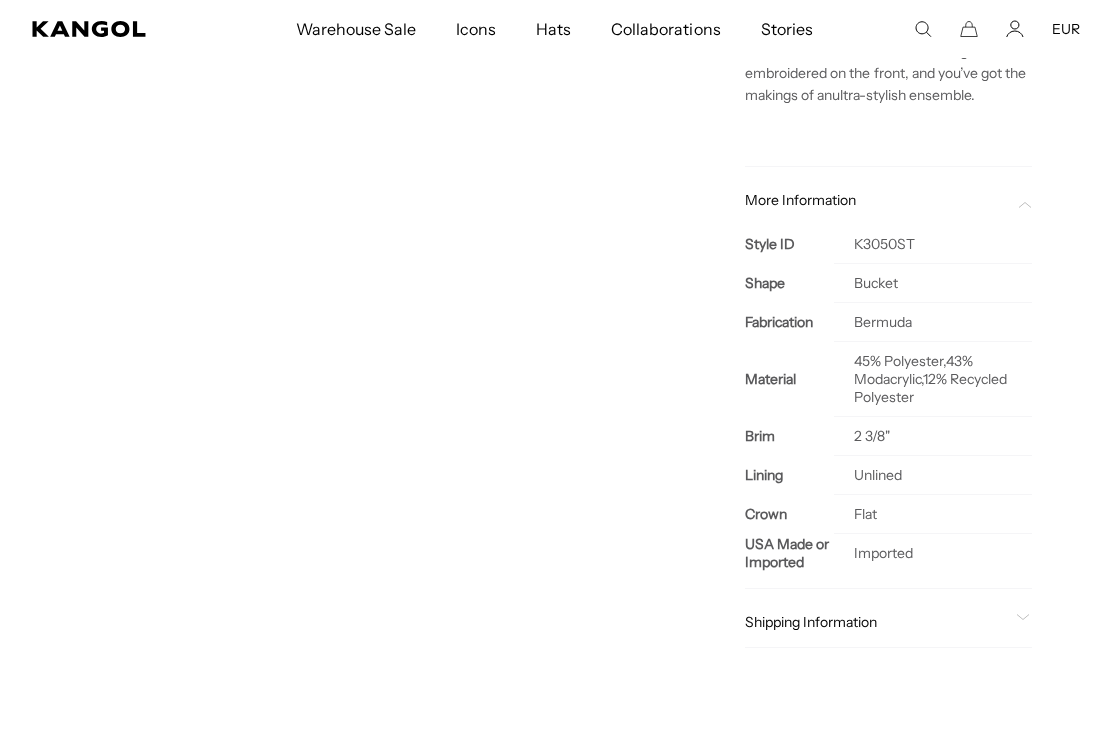 click on "Shipping Information" 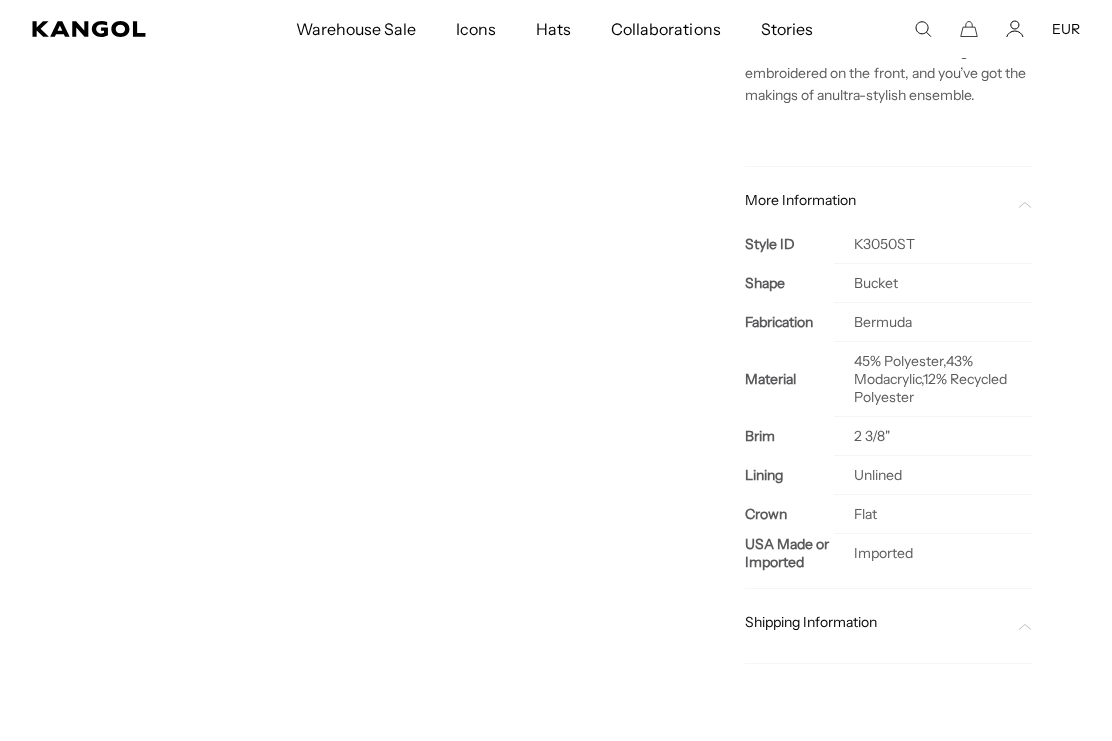 scroll, scrollTop: 1193, scrollLeft: 0, axis: vertical 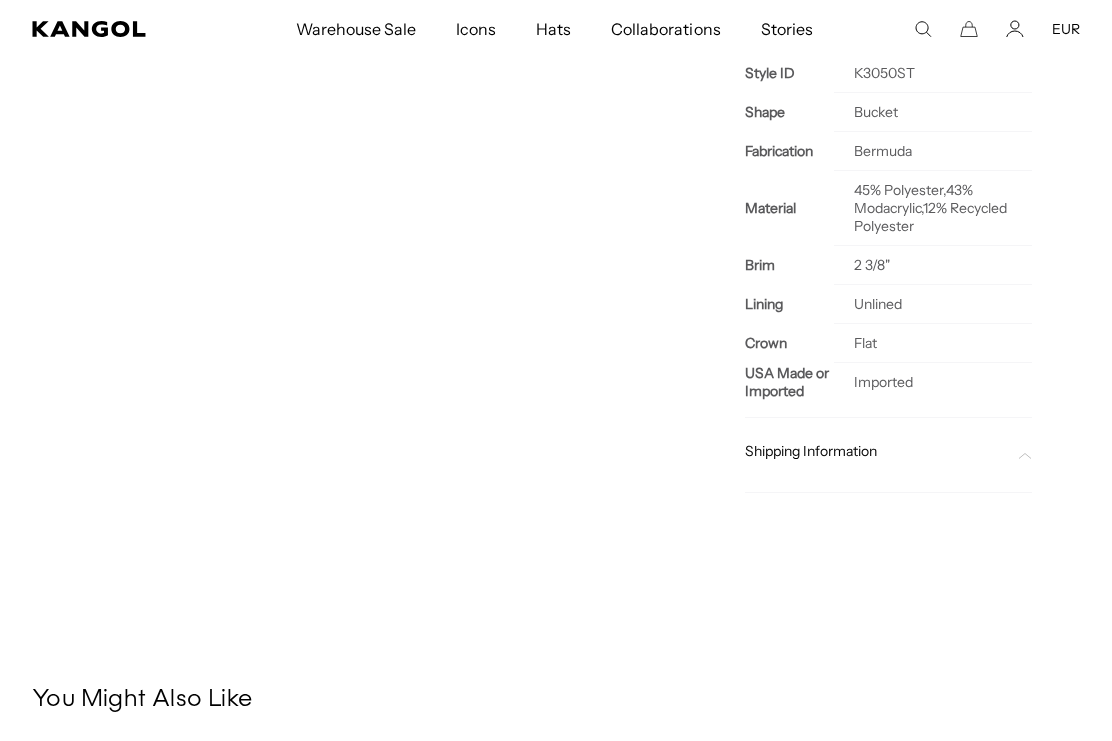 click on "Shipping Information" 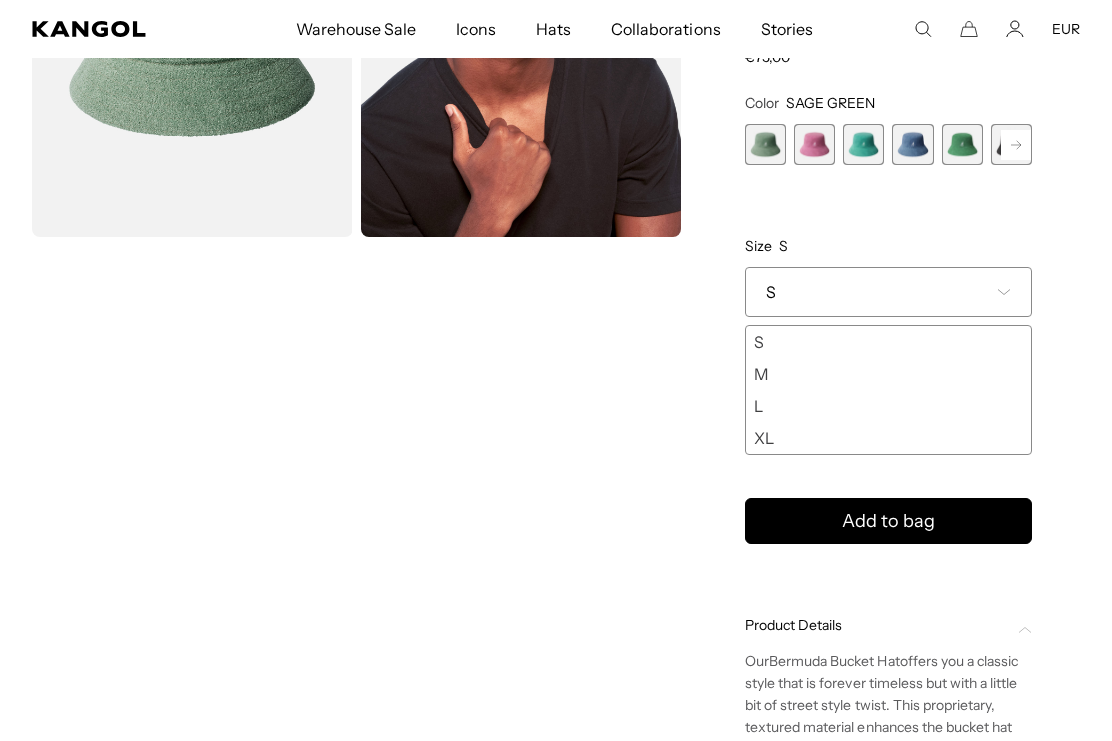 scroll, scrollTop: 281, scrollLeft: 0, axis: vertical 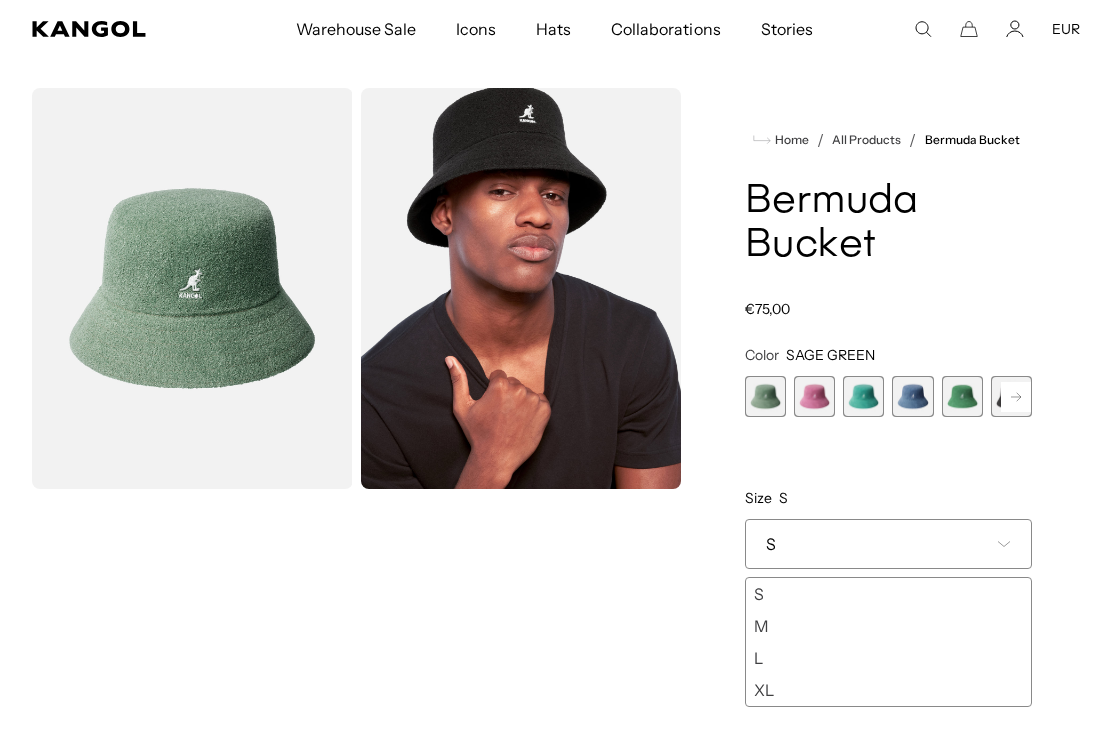 click 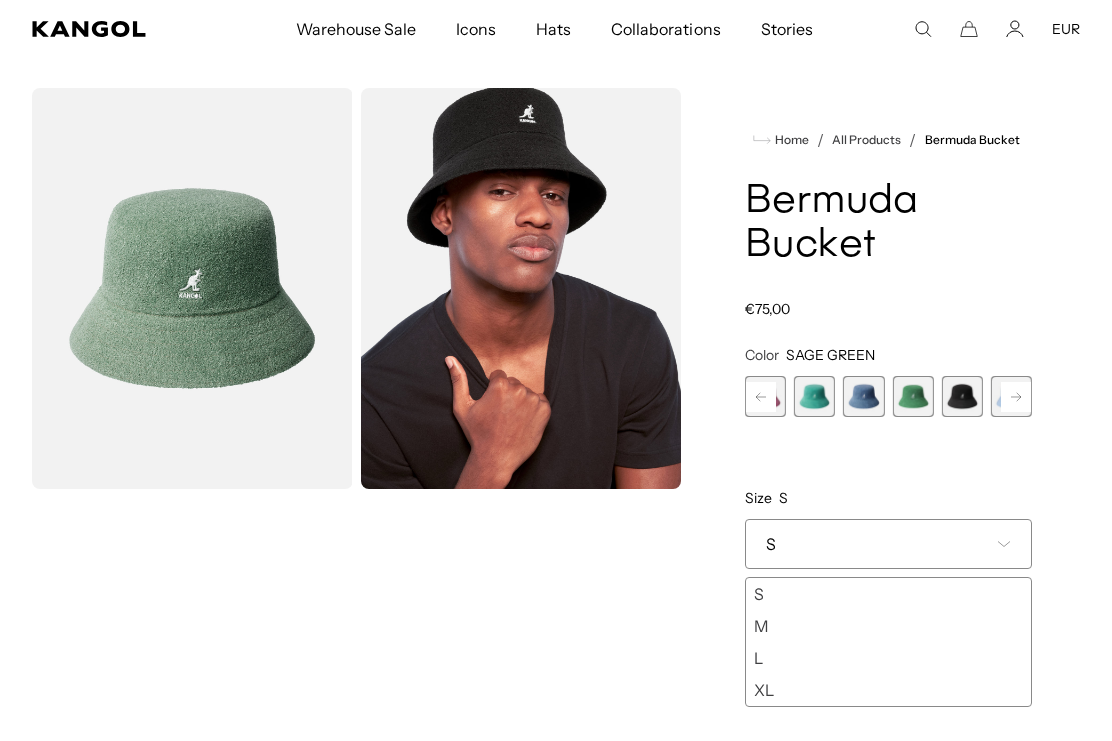 click at bounding box center (962, 396) 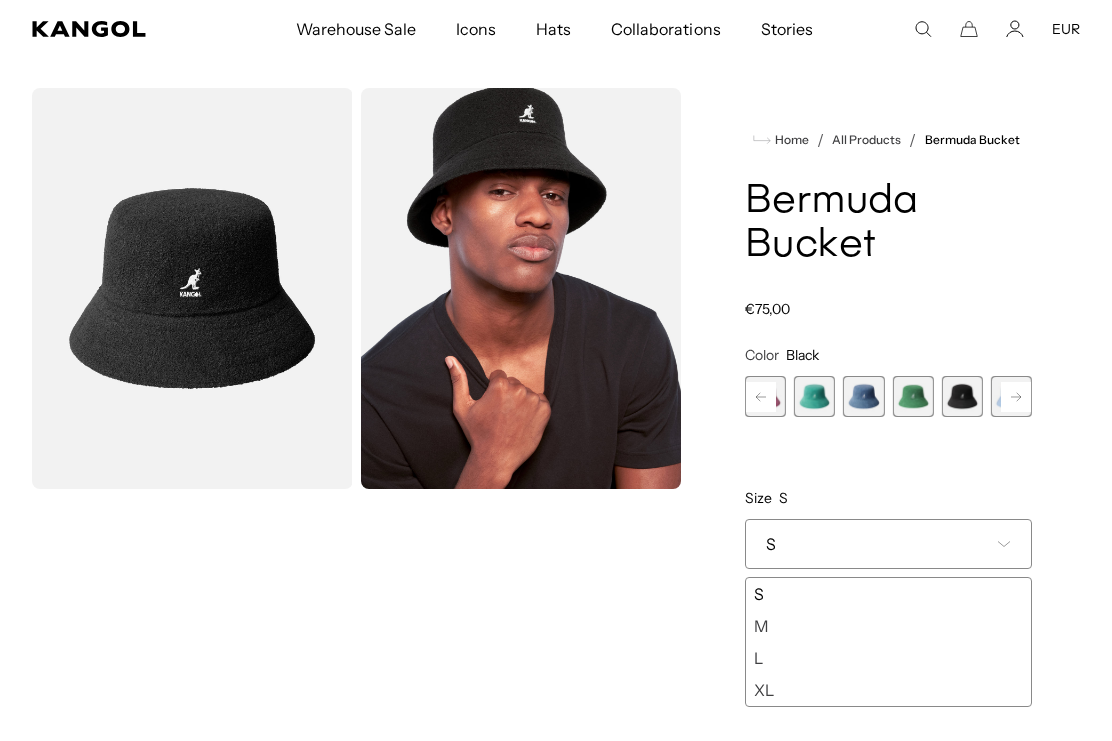 scroll, scrollTop: 0, scrollLeft: 412, axis: horizontal 